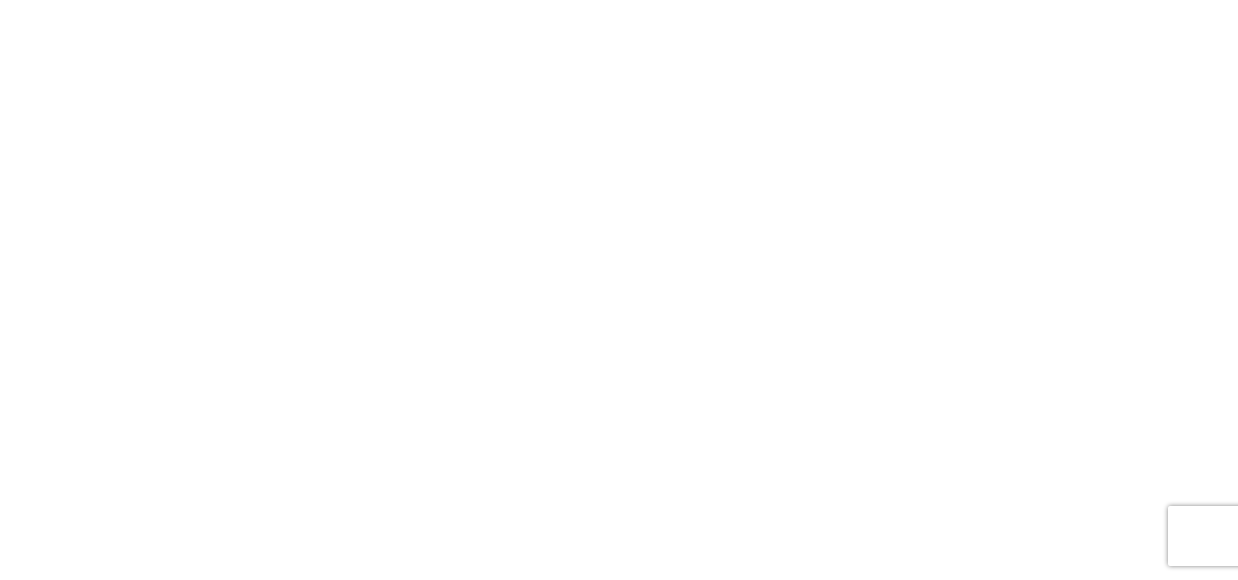 scroll, scrollTop: 0, scrollLeft: 0, axis: both 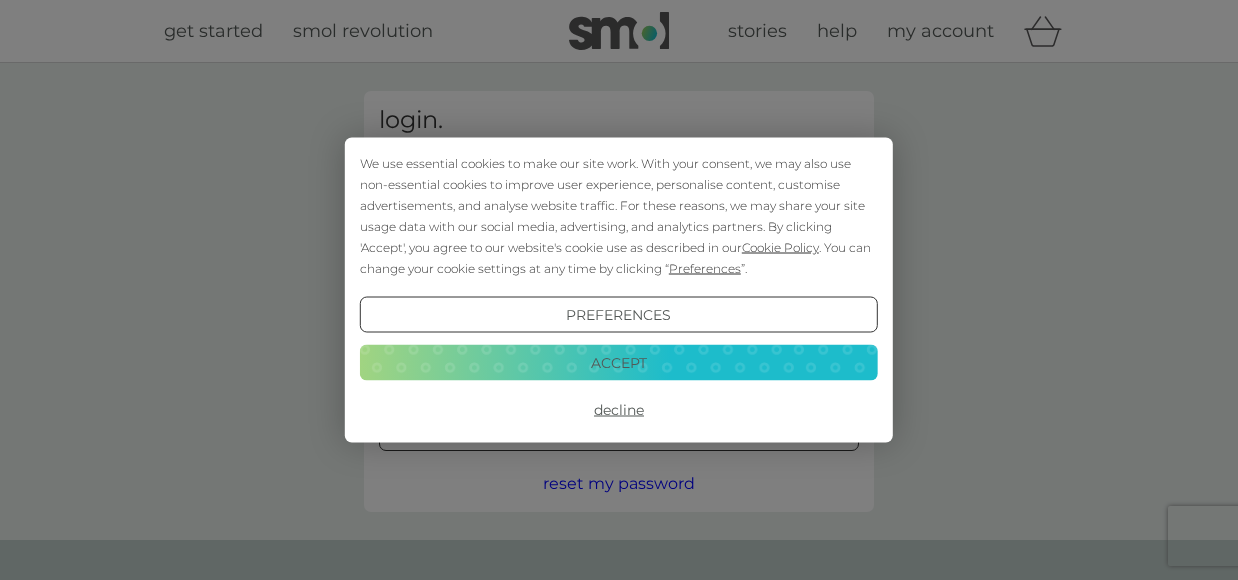 click on "Accept" at bounding box center [619, 362] 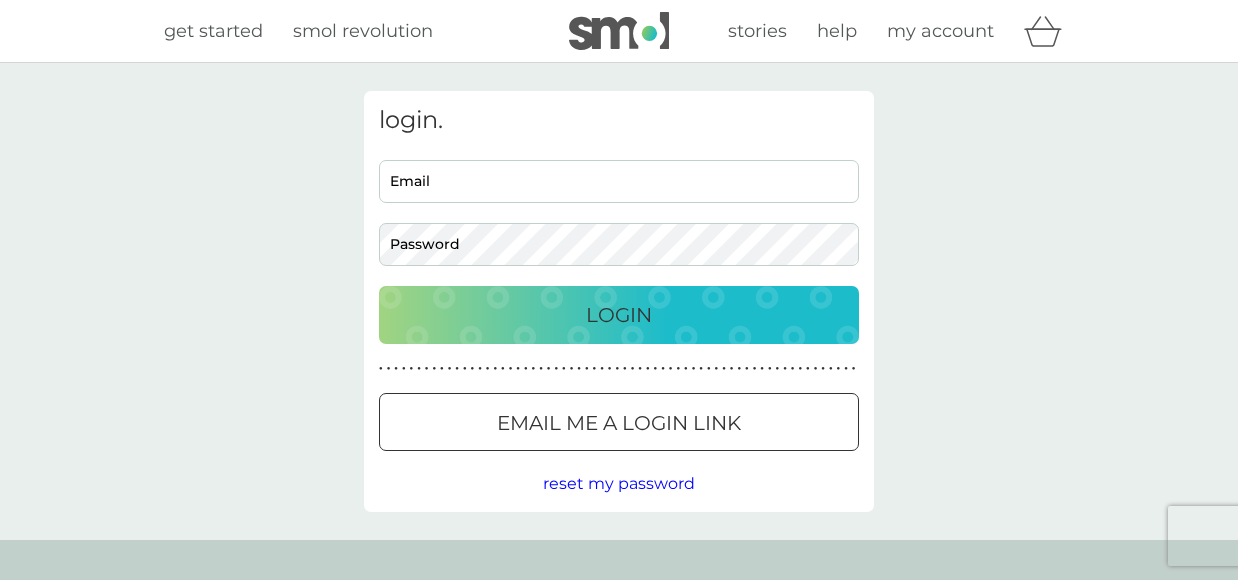 click on "Email" at bounding box center (619, 181) 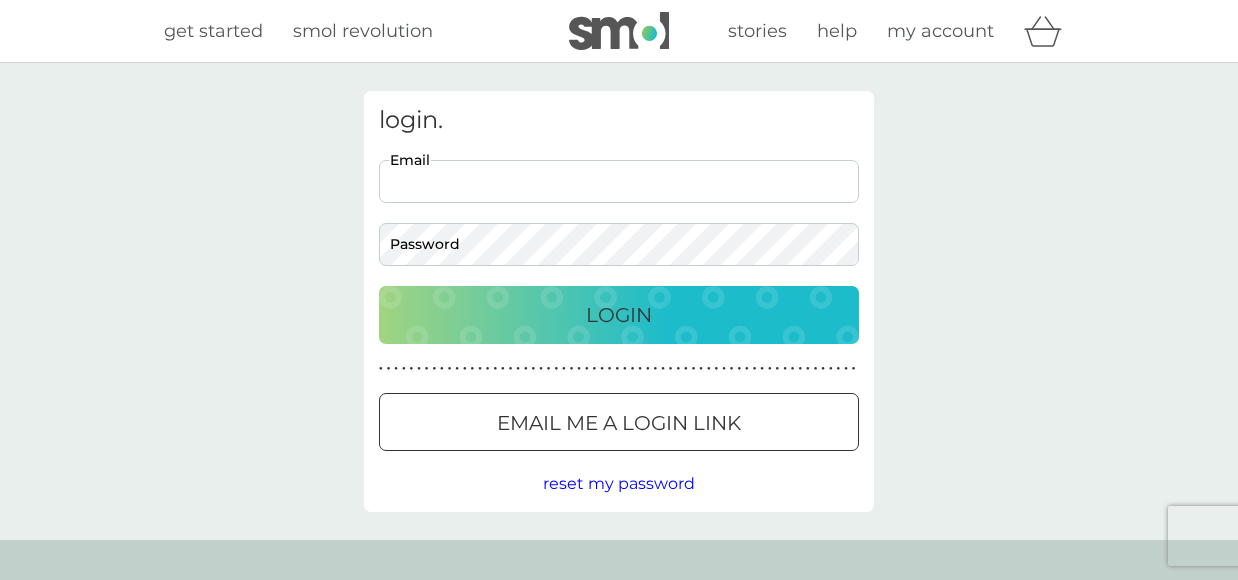 type on "[EMAIL_ADDRESS][DOMAIN_NAME]" 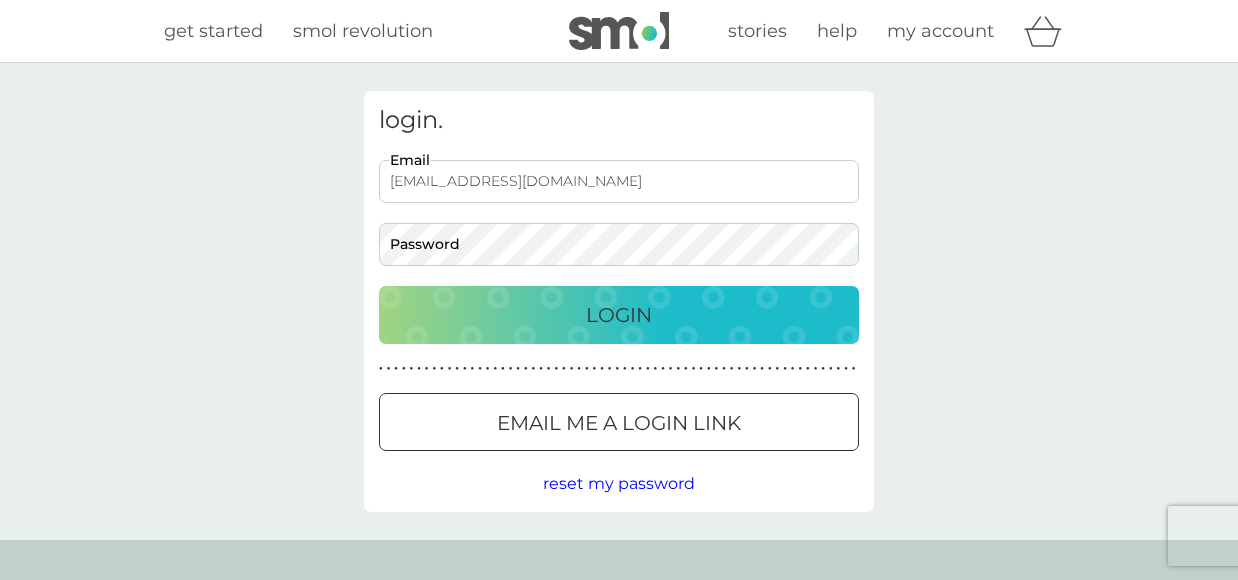 scroll, scrollTop: 2, scrollLeft: 1, axis: both 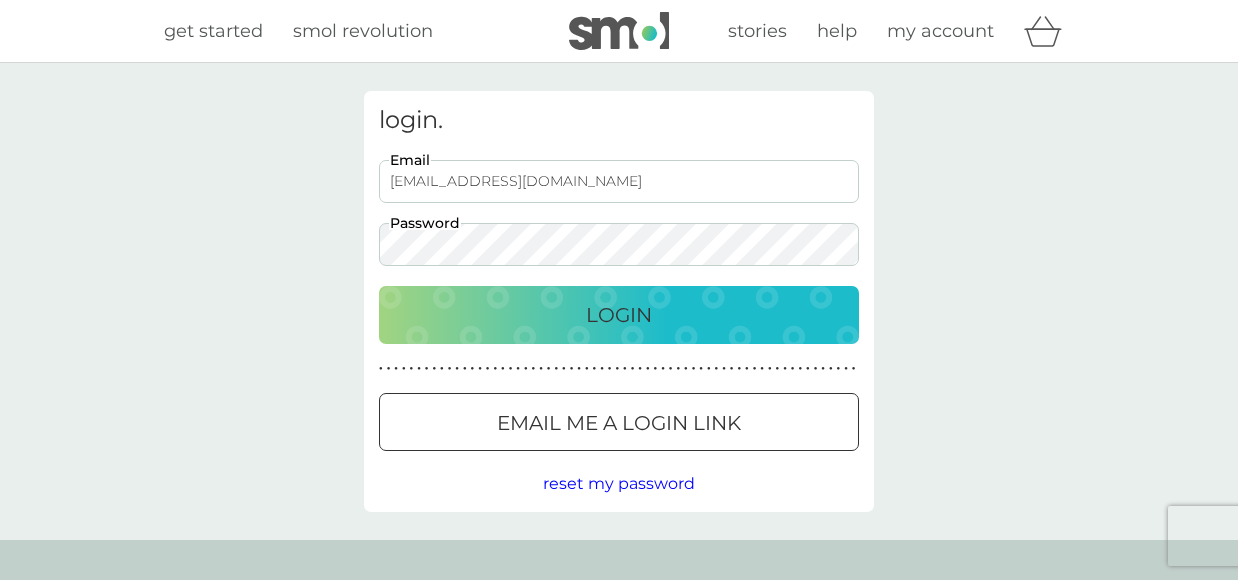 click on "Login" at bounding box center (619, 315) 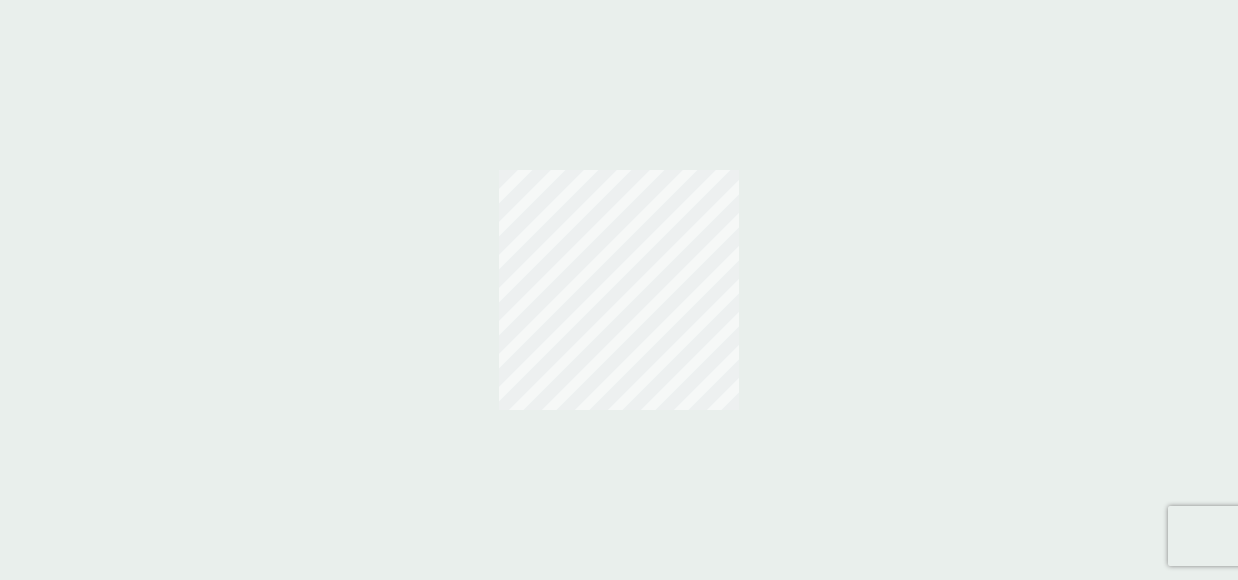 scroll, scrollTop: 0, scrollLeft: 0, axis: both 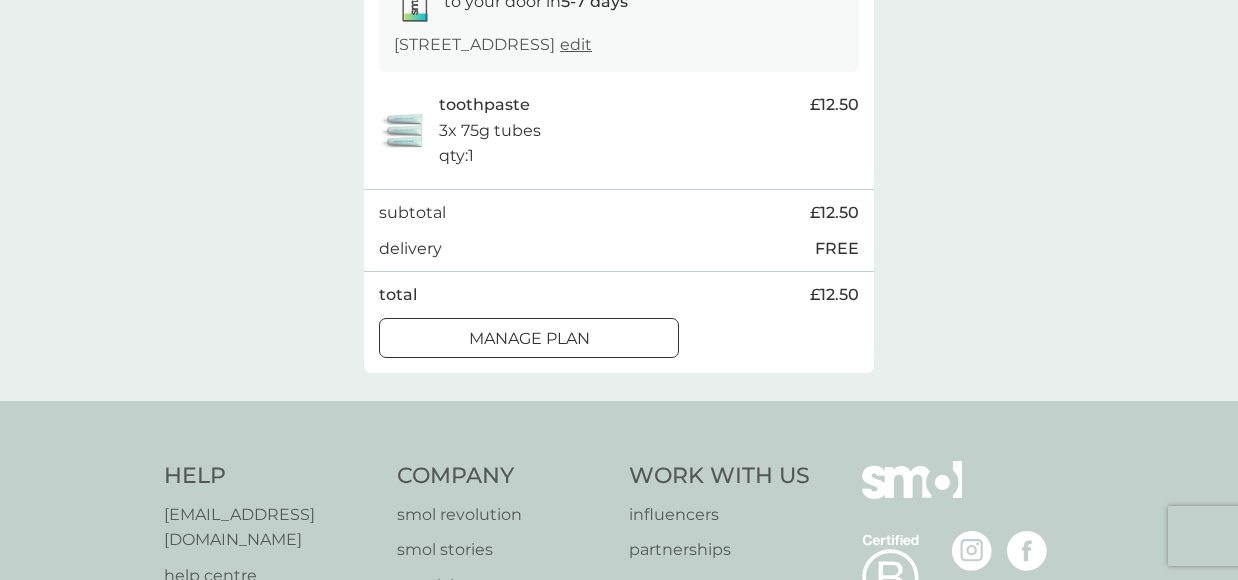 click on "Manage plan" at bounding box center [529, 339] 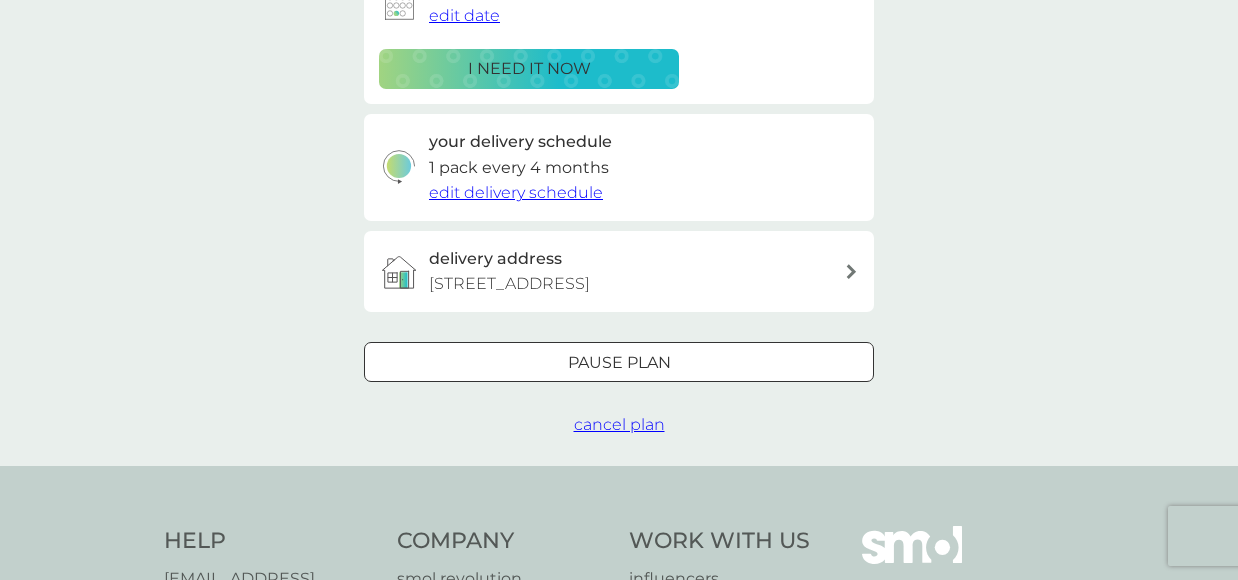 scroll, scrollTop: 0, scrollLeft: 0, axis: both 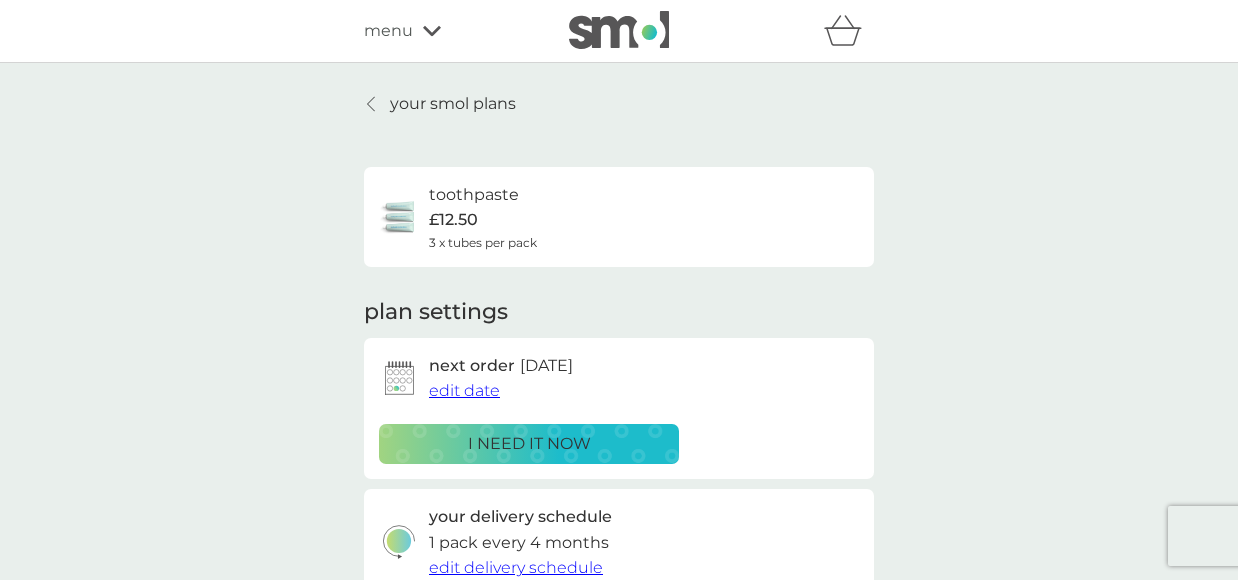 click on "edit date" at bounding box center (464, 390) 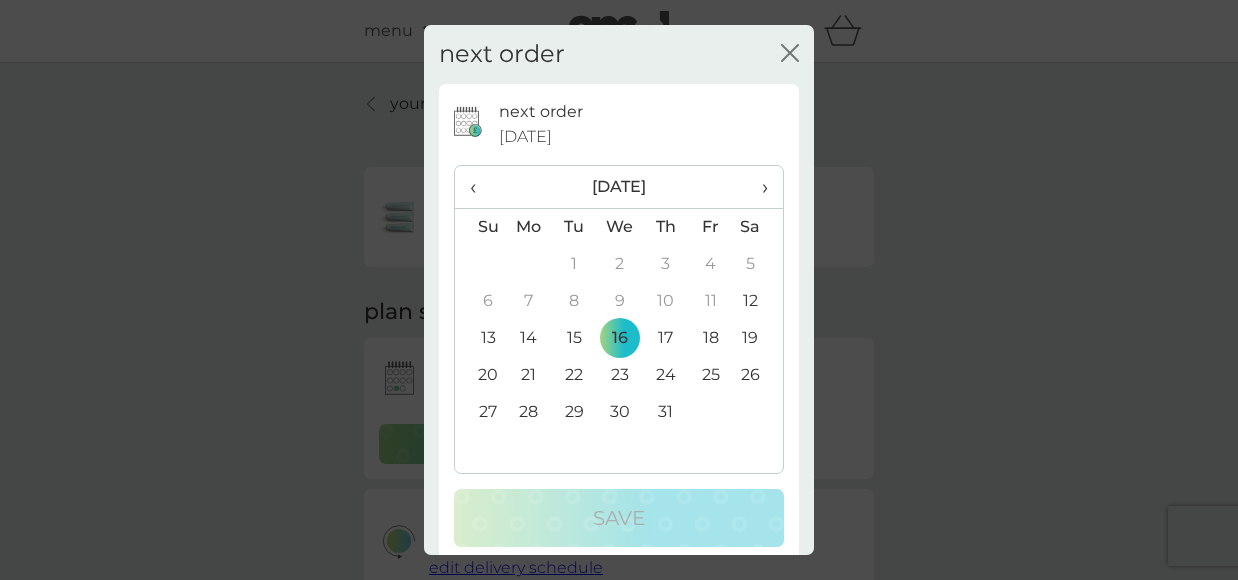 click on "›" at bounding box center [758, 187] 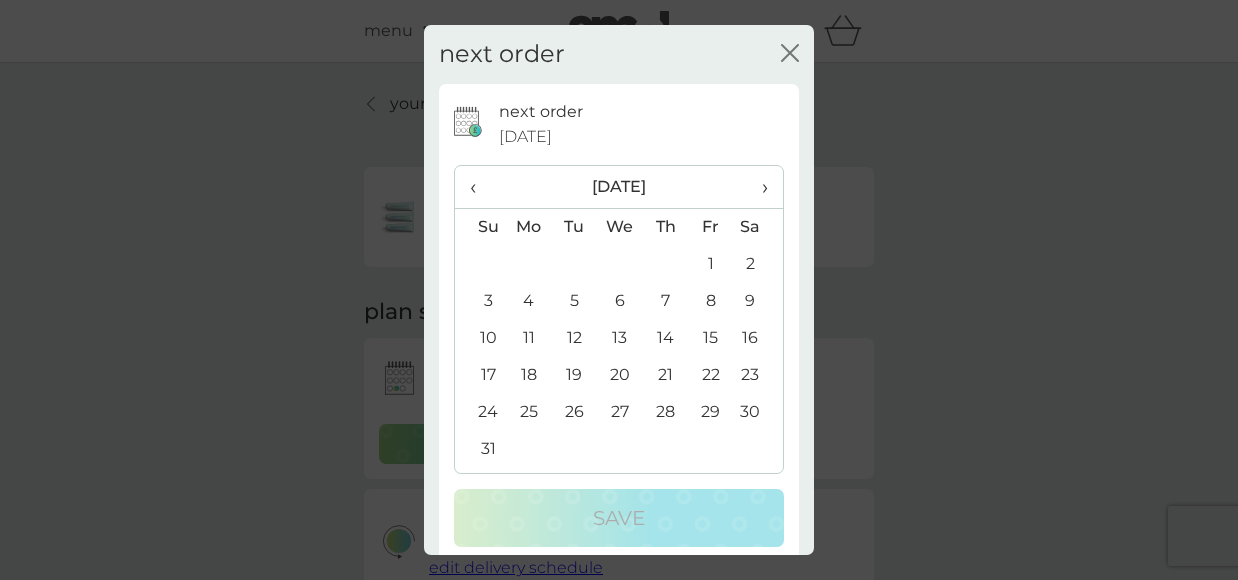 click on "›" at bounding box center (758, 187) 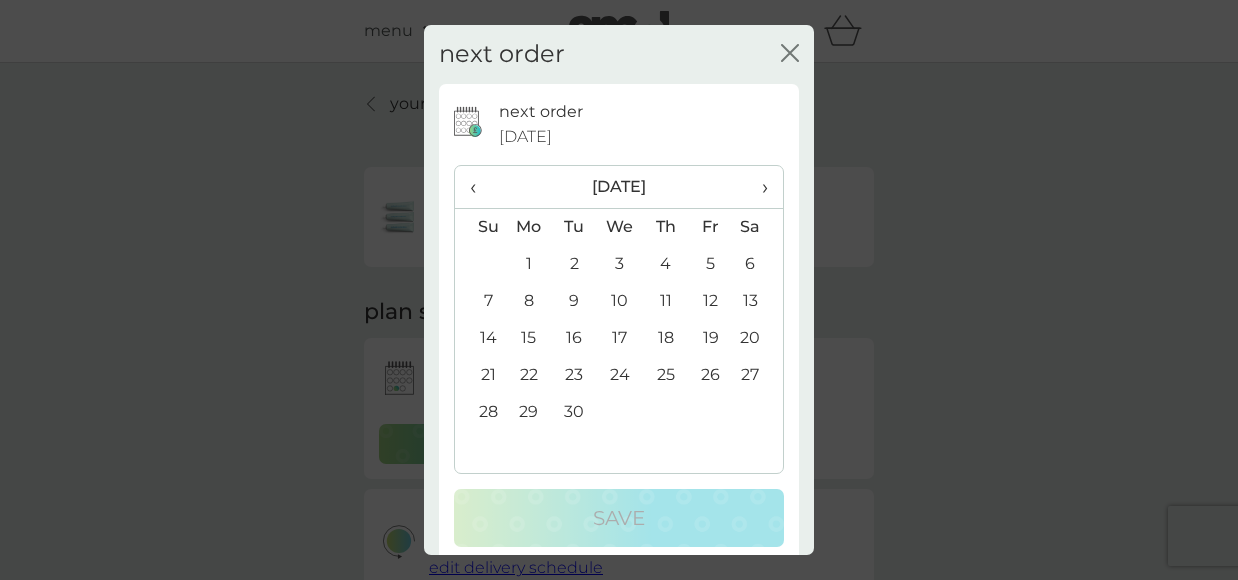 click on "1" at bounding box center (529, 264) 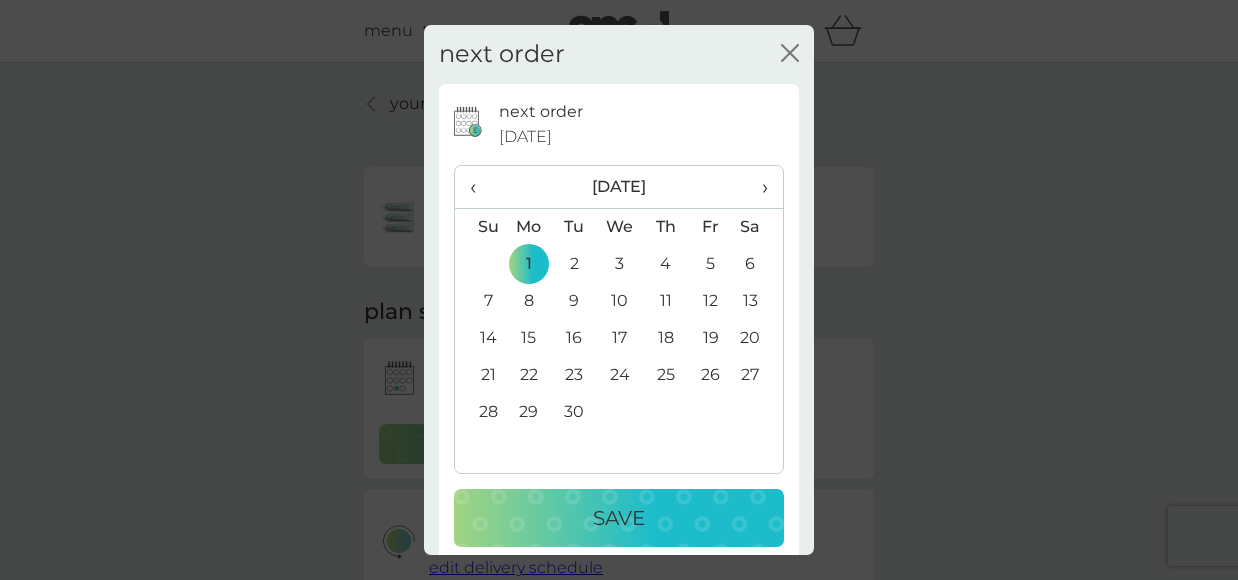 click on "Save" at bounding box center [619, 518] 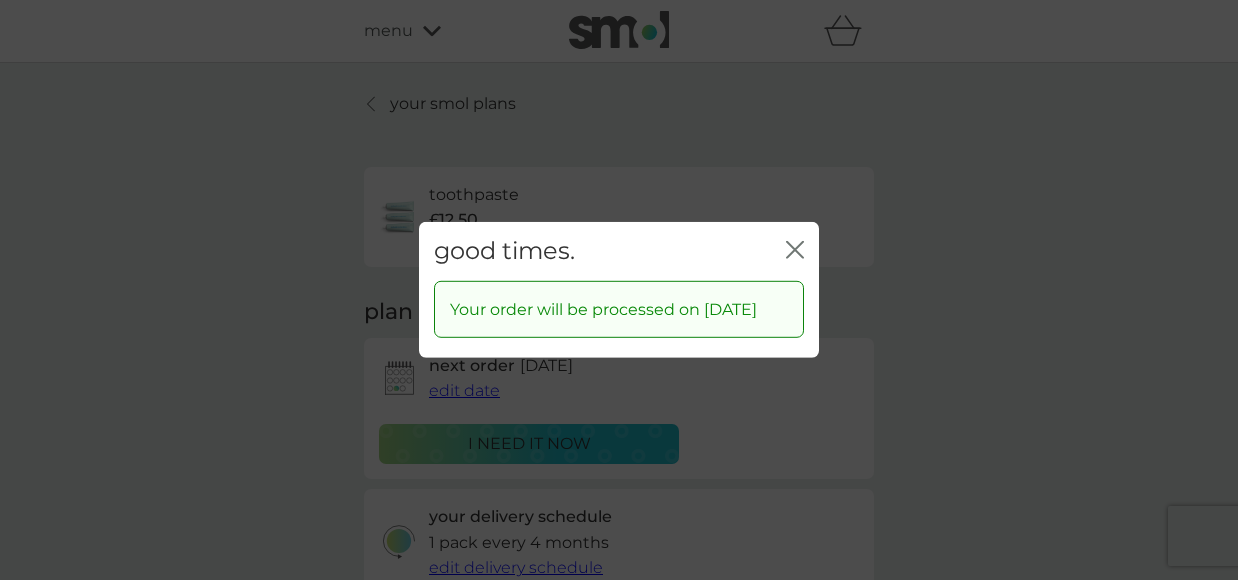 drag, startPoint x: 796, startPoint y: 250, endPoint x: 785, endPoint y: 248, distance: 11.18034 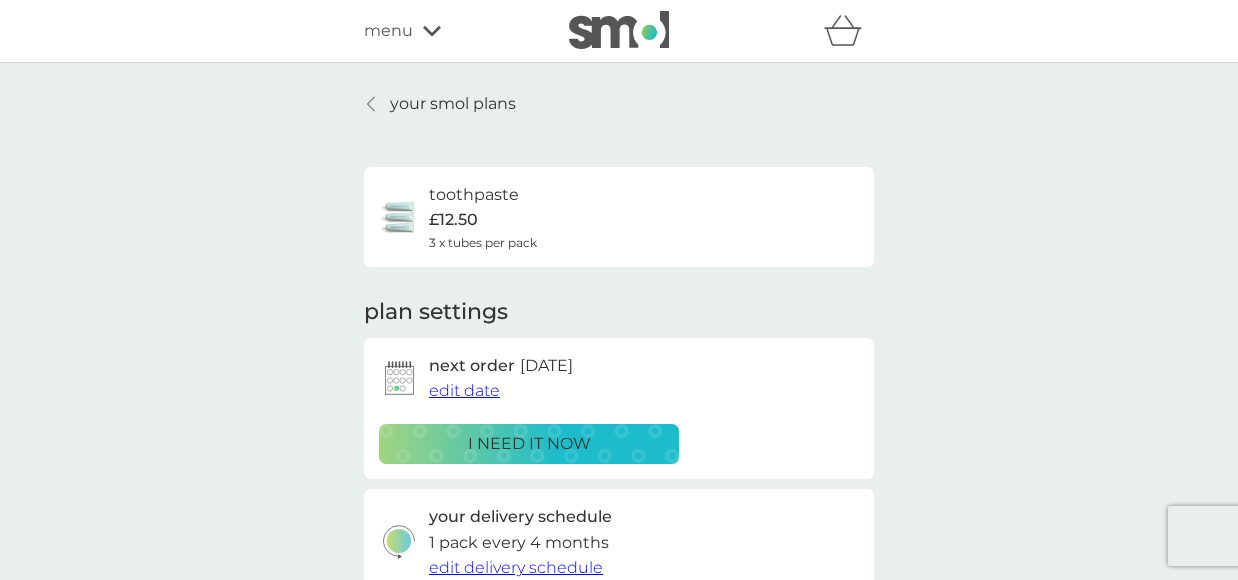 scroll, scrollTop: 25, scrollLeft: 0, axis: vertical 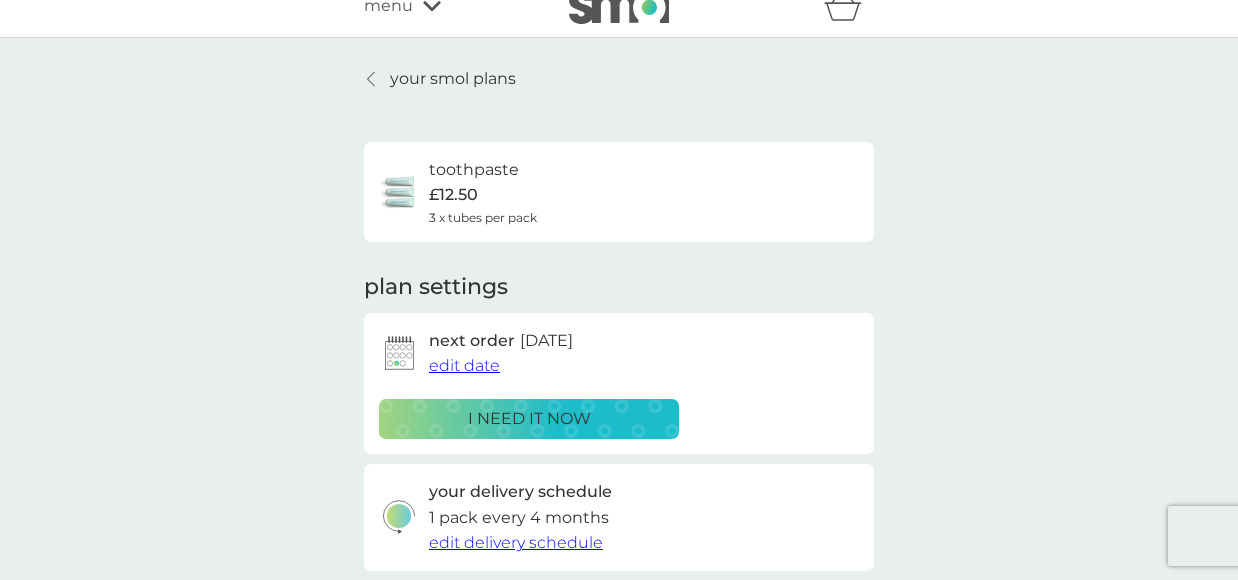 click on "your smol plans" at bounding box center (453, 79) 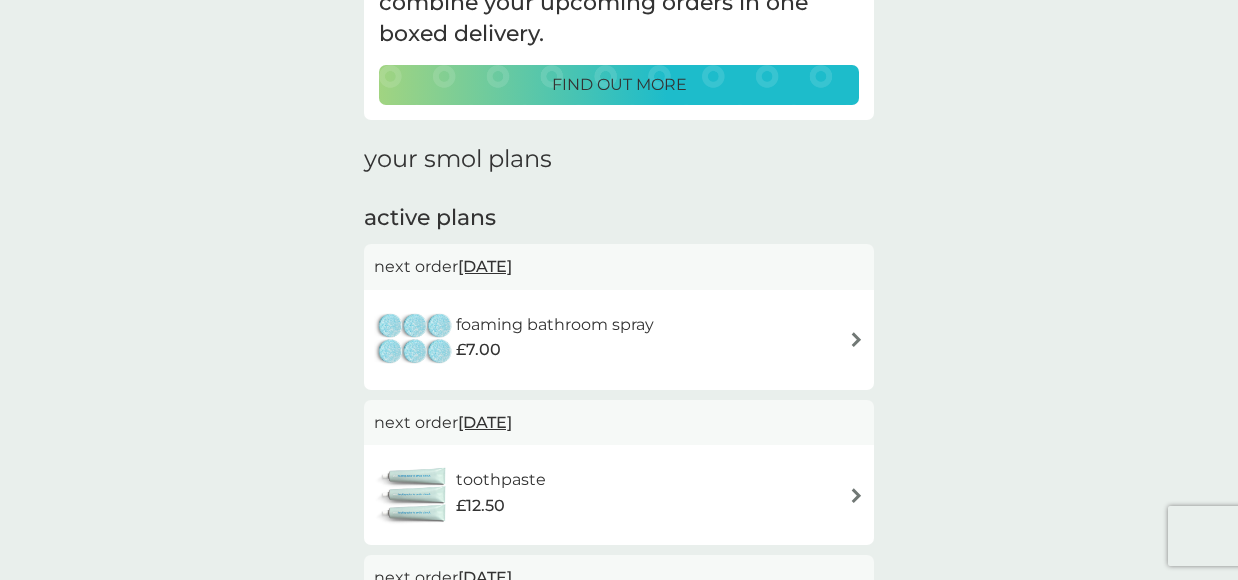 scroll, scrollTop: 180, scrollLeft: 0, axis: vertical 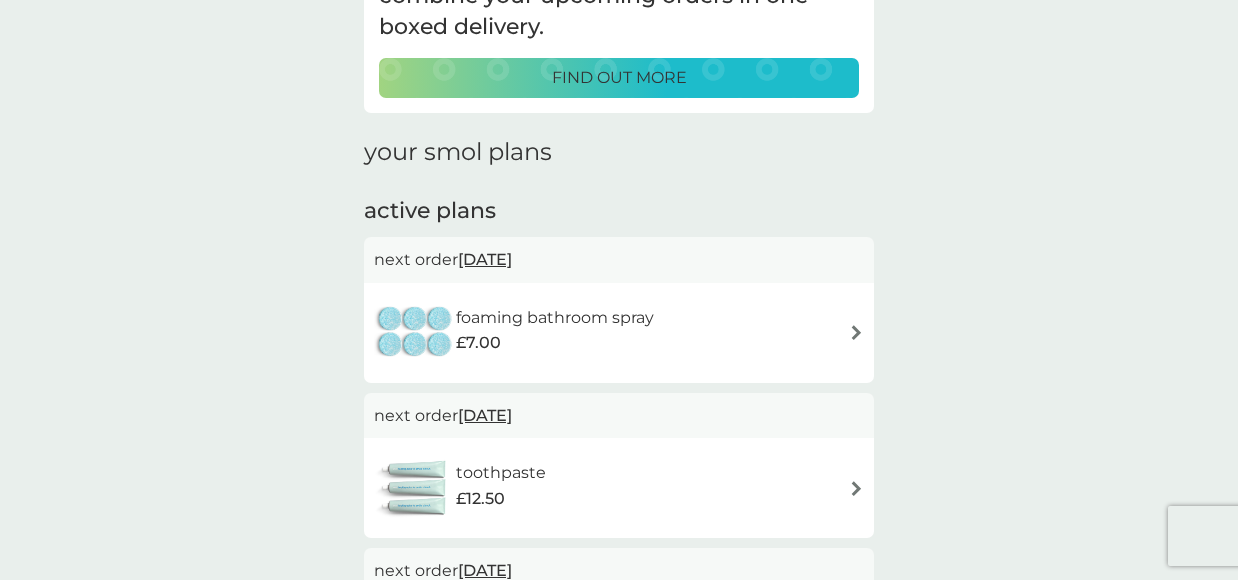 click at bounding box center (856, 332) 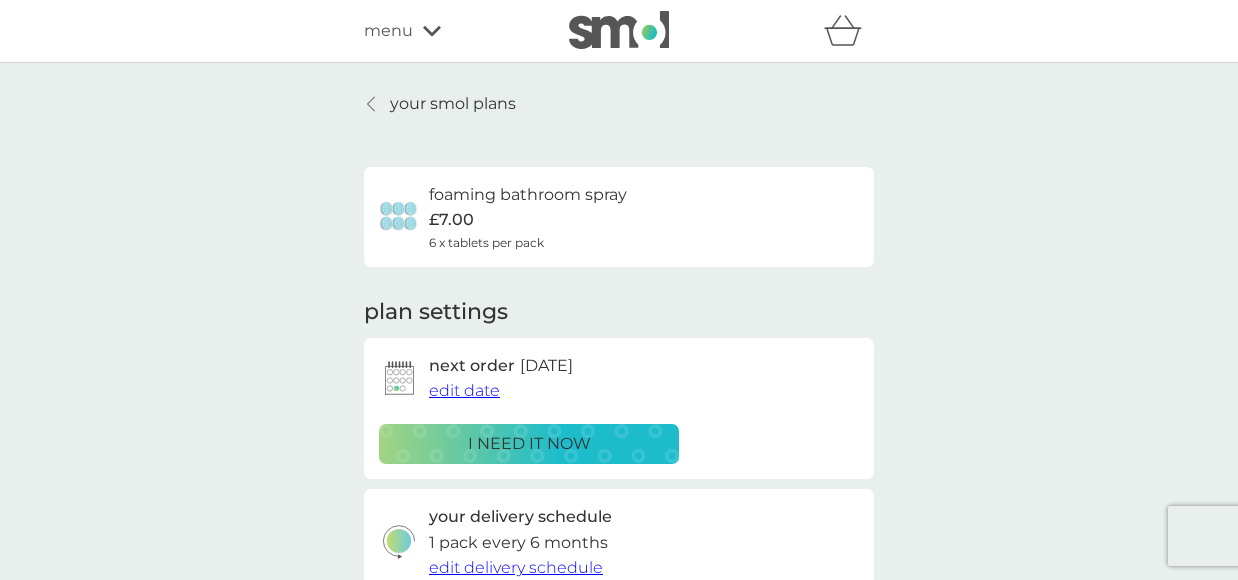 scroll, scrollTop: 0, scrollLeft: 0, axis: both 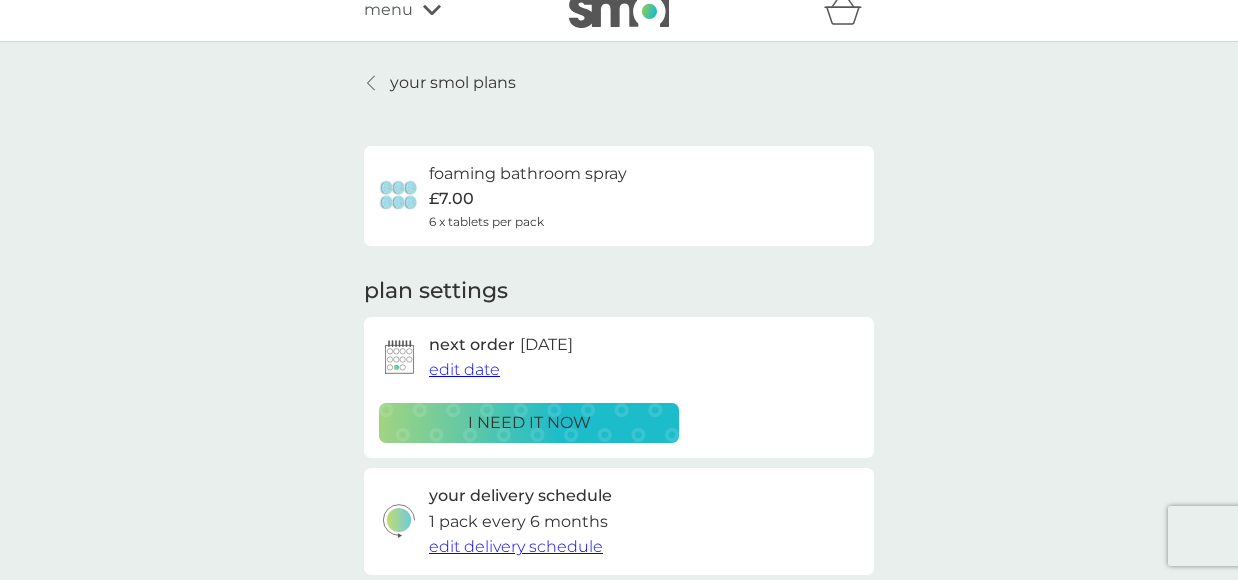 click on "your smol plans foaming bathroom spray £7.00 6 x tablets per pack plan settings next order 27 Jul 2025 edit date i need it now your delivery schedule 1 pack every 6 months edit delivery schedule delivery address 15 Greenford Road, Ainsdale, Southport, PR8 3JT missing something? shop spare parts Pause plan cancel plan" at bounding box center (619, 476) 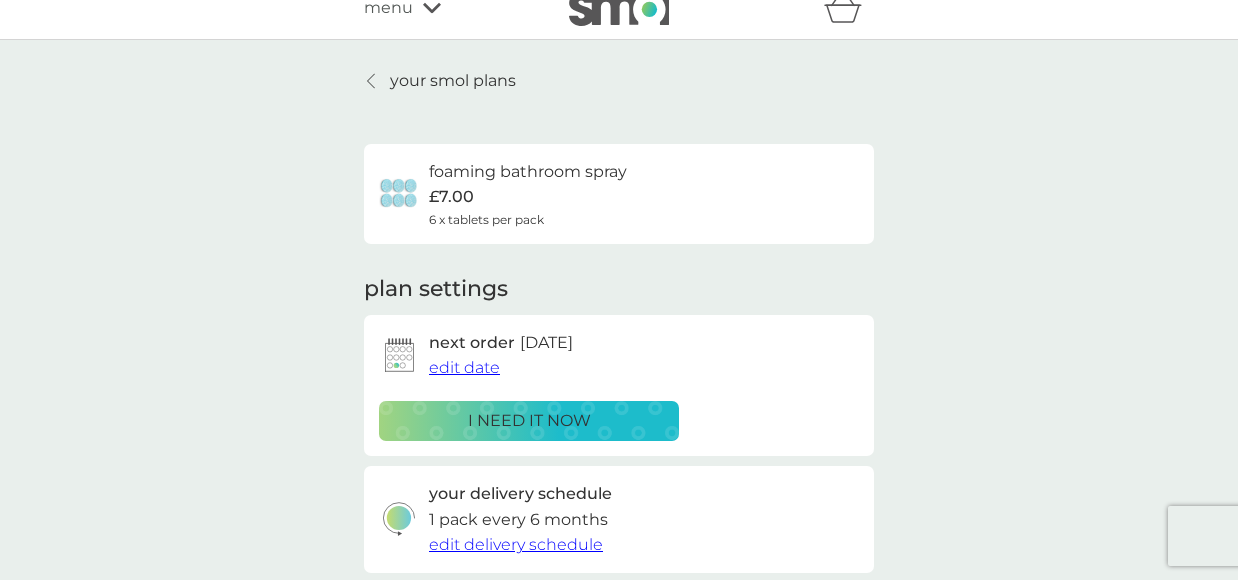 click 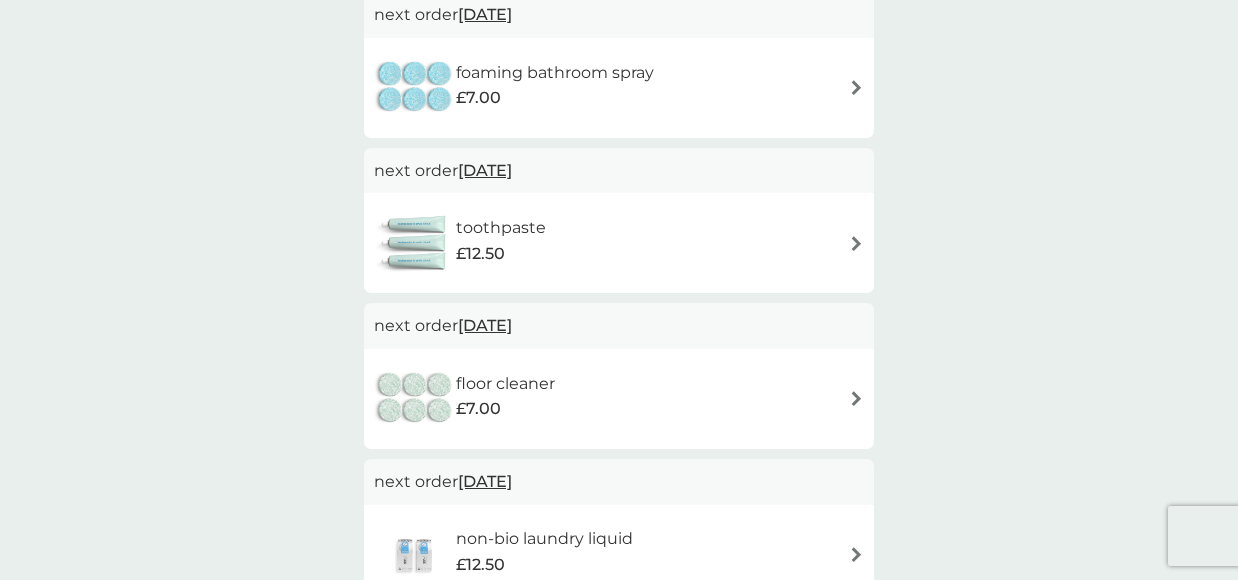 scroll, scrollTop: 435, scrollLeft: 0, axis: vertical 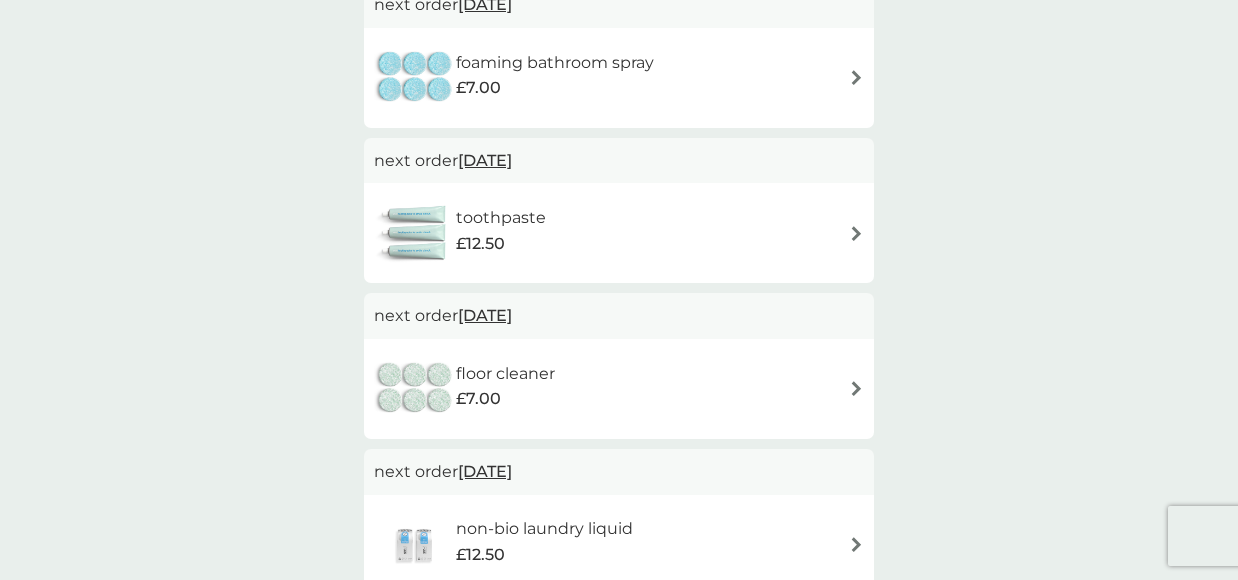 click at bounding box center [856, 233] 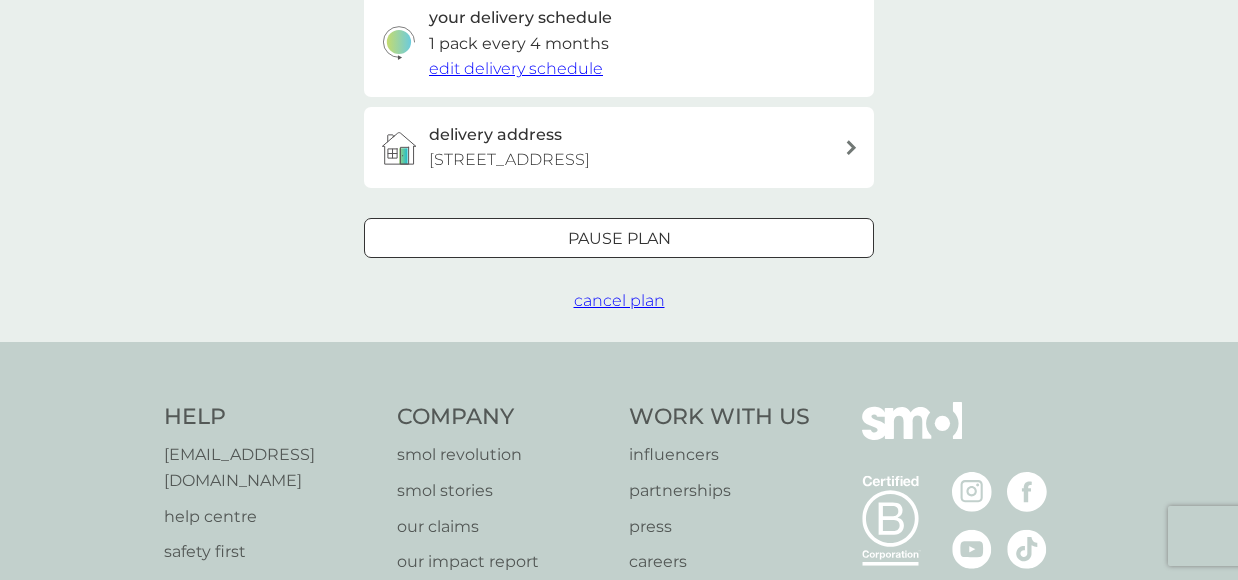 scroll, scrollTop: 512, scrollLeft: 0, axis: vertical 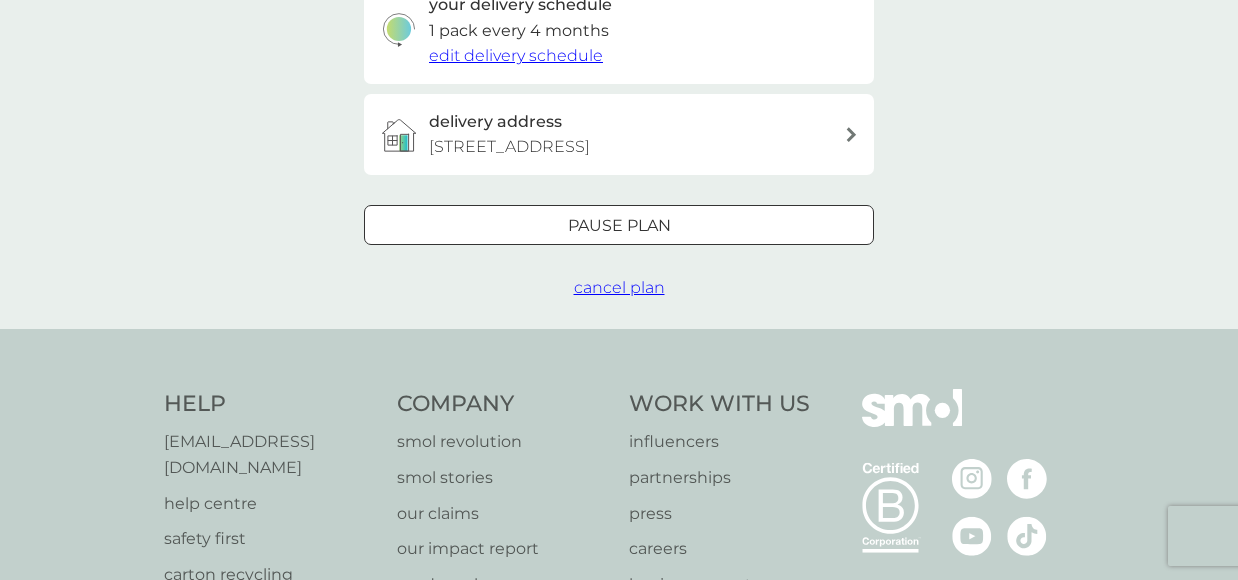 click on "cancel plan" at bounding box center (619, 287) 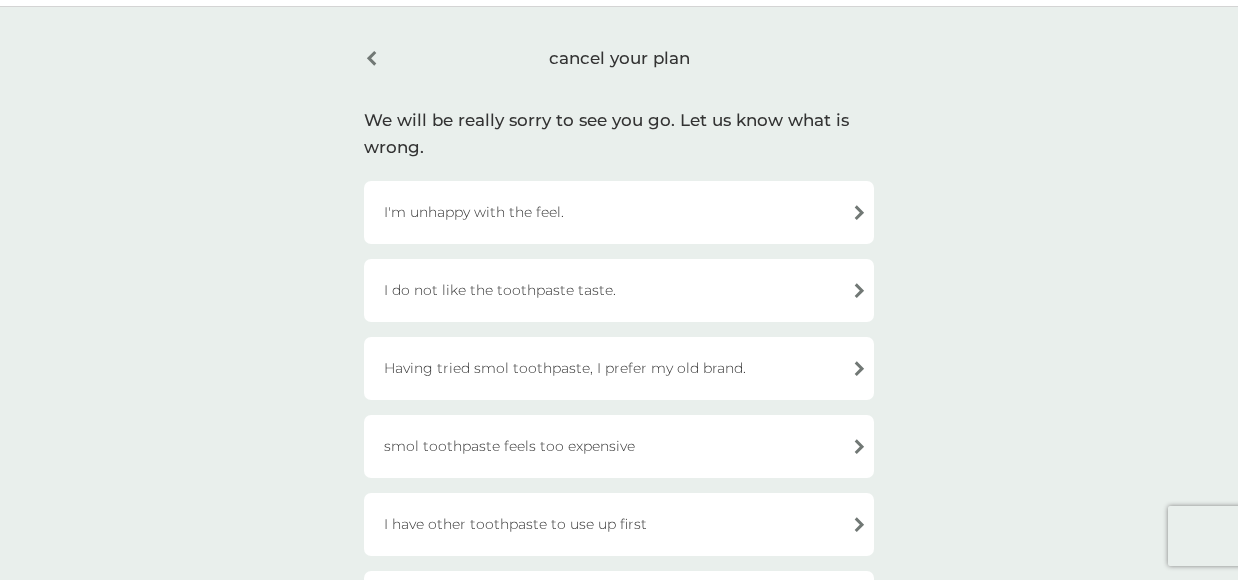 scroll, scrollTop: 56, scrollLeft: 0, axis: vertical 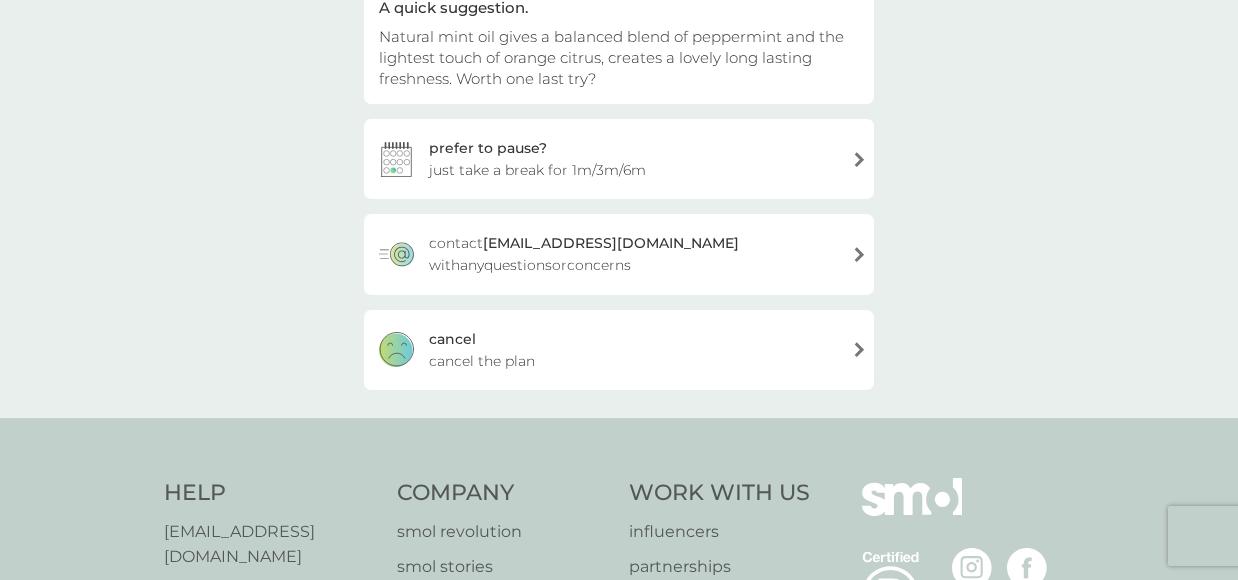 click on "cancel cancel the plan" at bounding box center (619, 350) 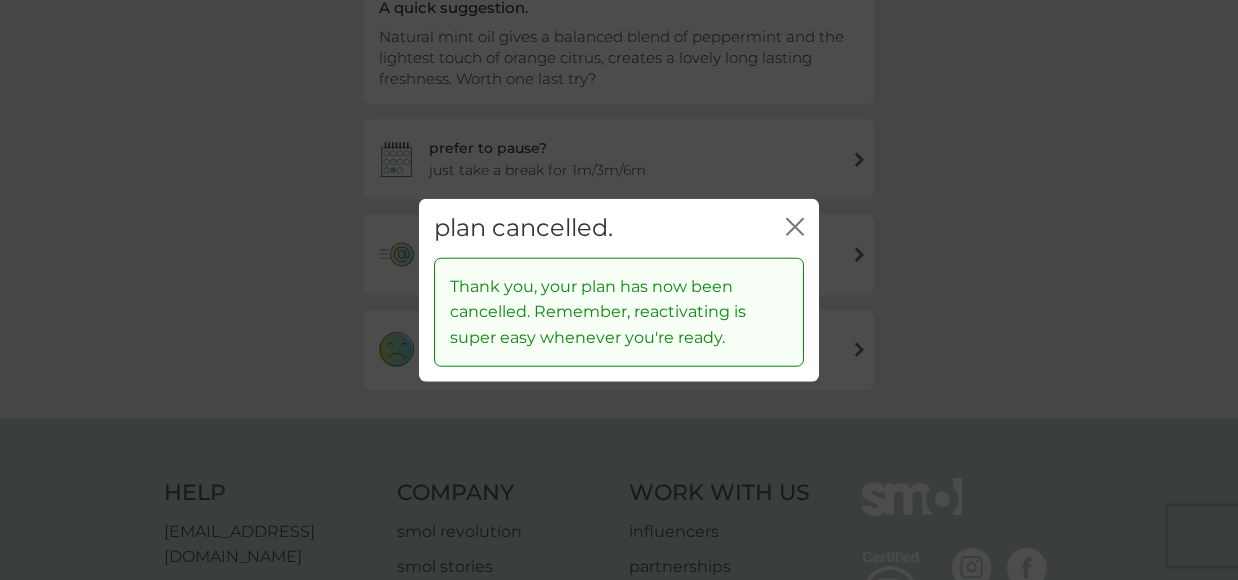 scroll, scrollTop: 232, scrollLeft: 0, axis: vertical 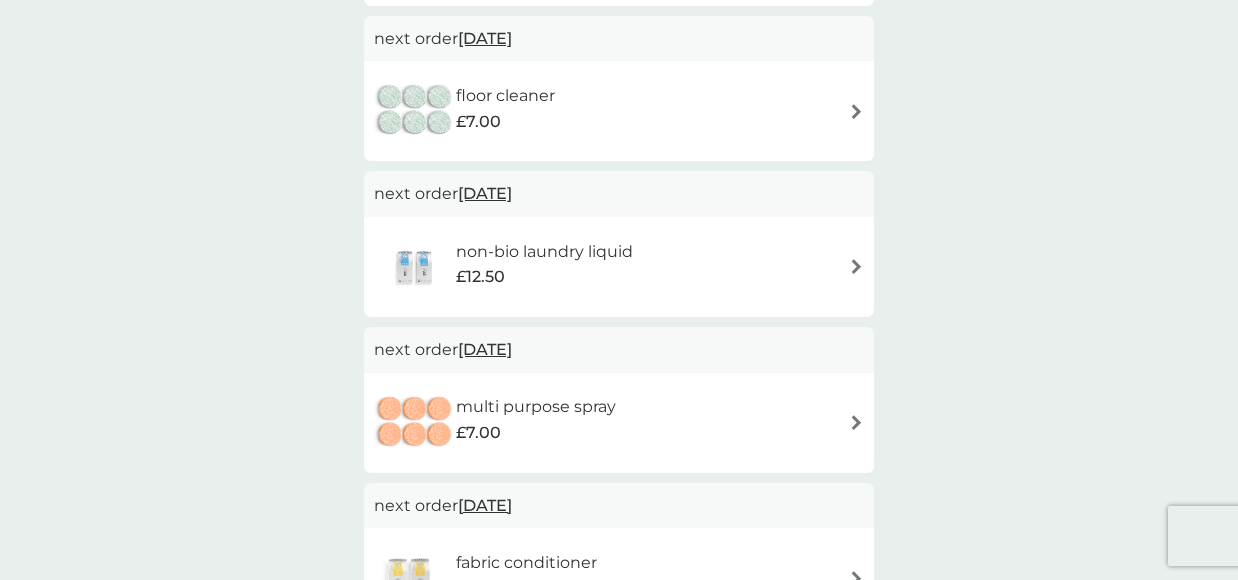 click at bounding box center [856, 266] 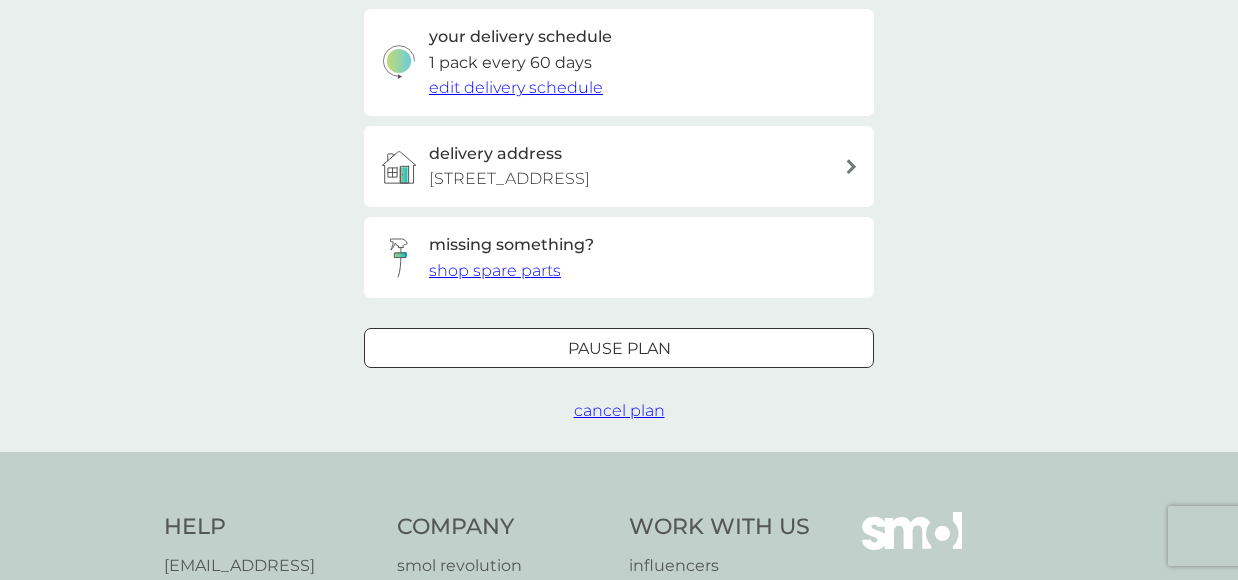 scroll, scrollTop: 483, scrollLeft: 0, axis: vertical 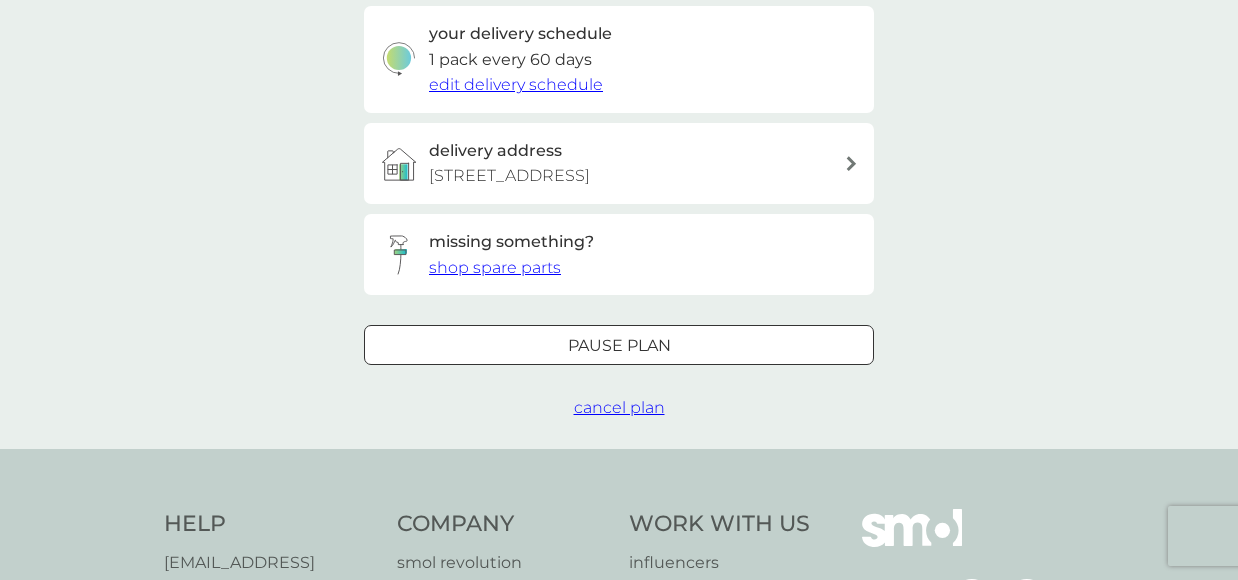 click on "Pause plan" at bounding box center [619, 346] 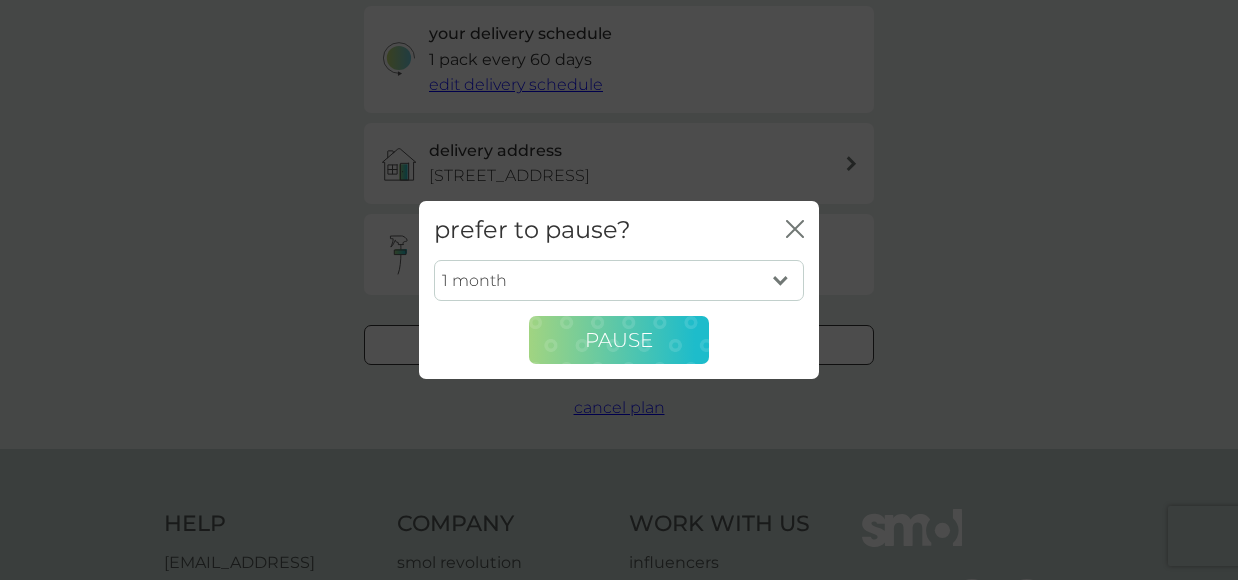 click on "Pause" at bounding box center [619, 340] 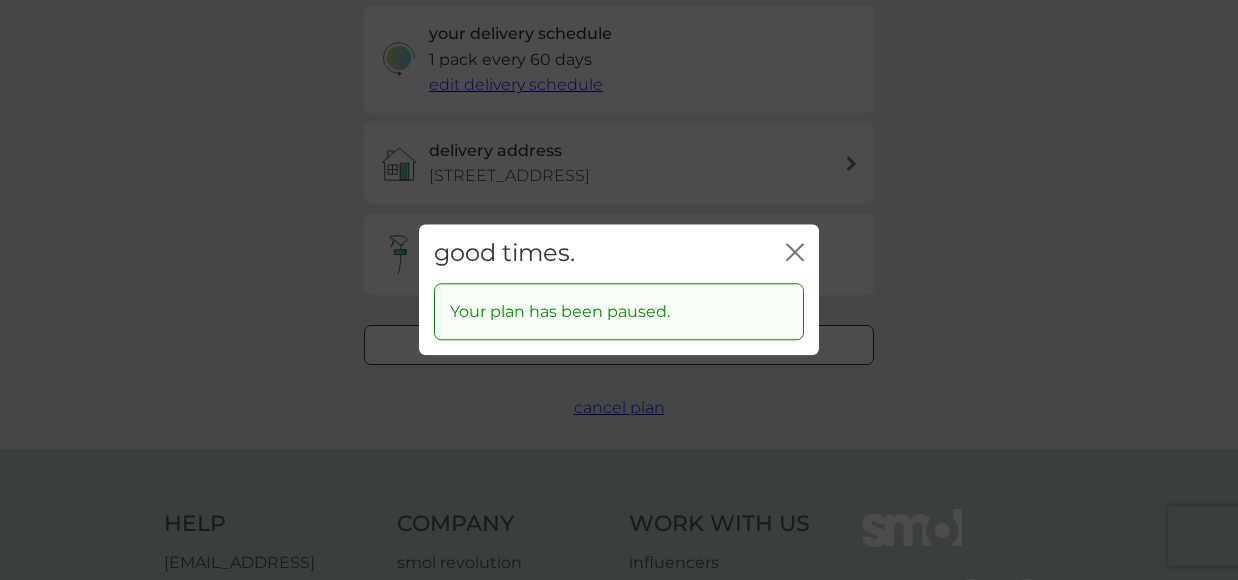 click 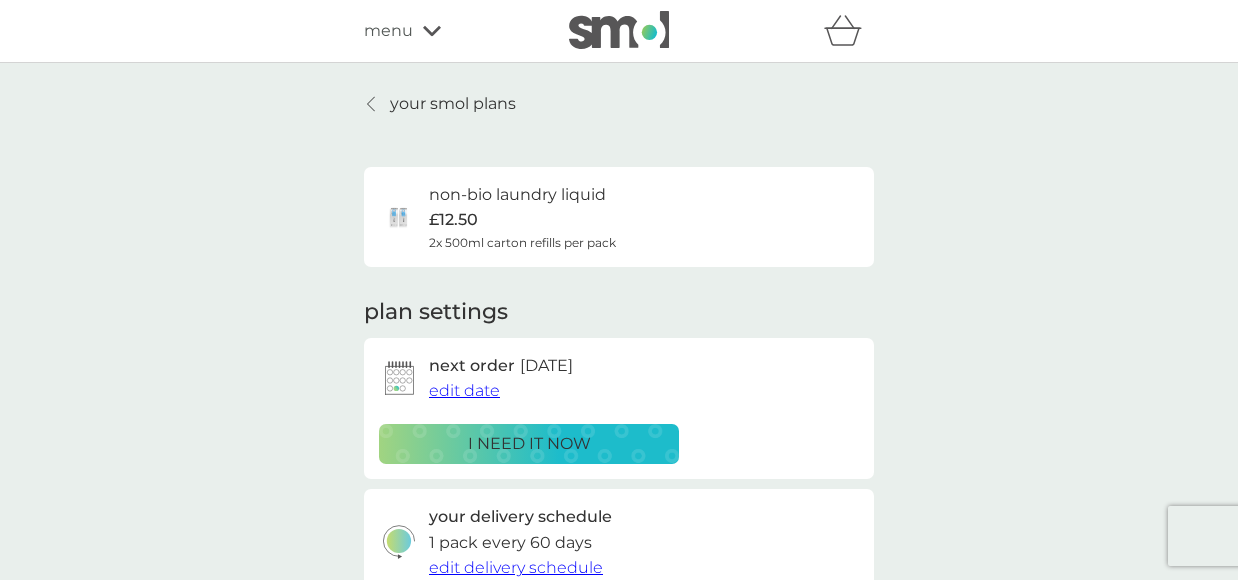 scroll, scrollTop: 10, scrollLeft: 0, axis: vertical 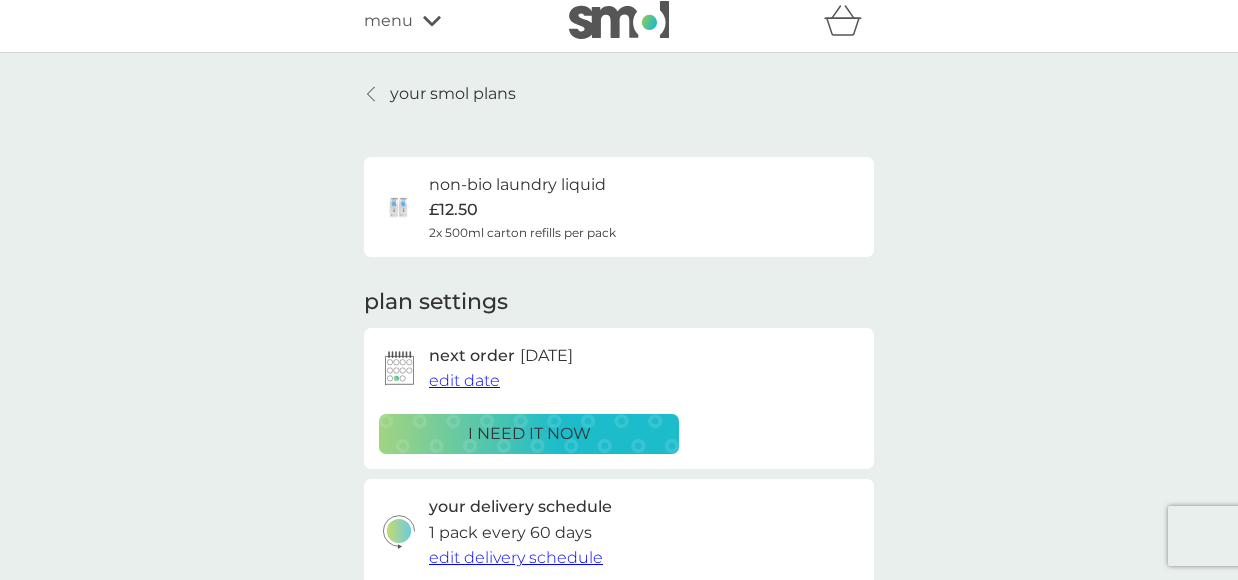 click on "your smol plans" at bounding box center (453, 94) 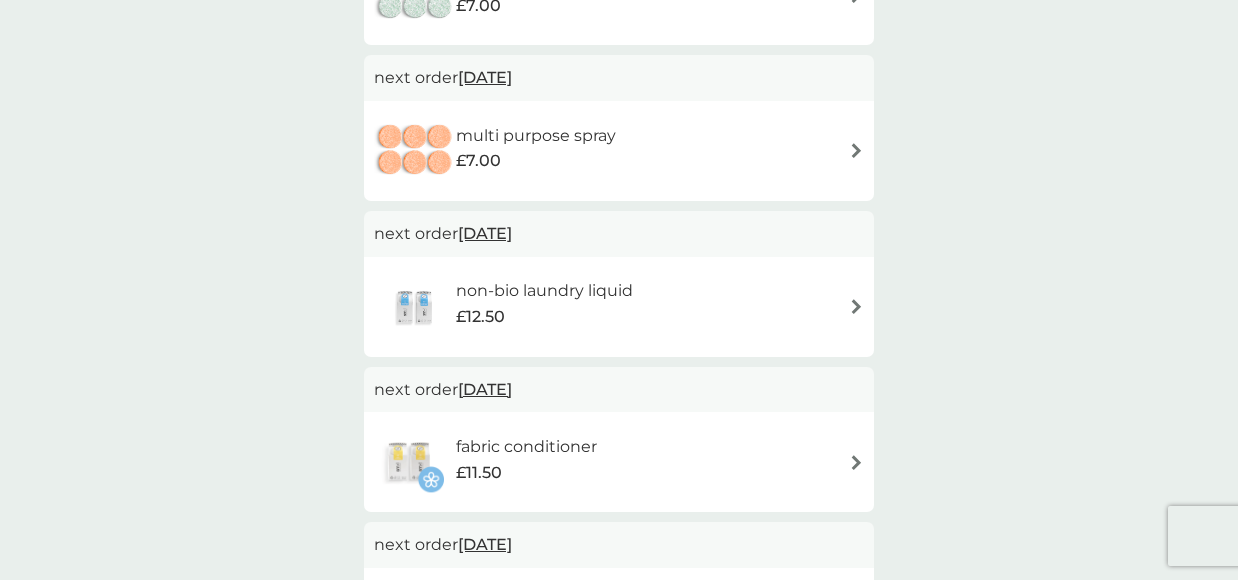 scroll, scrollTop: 672, scrollLeft: 0, axis: vertical 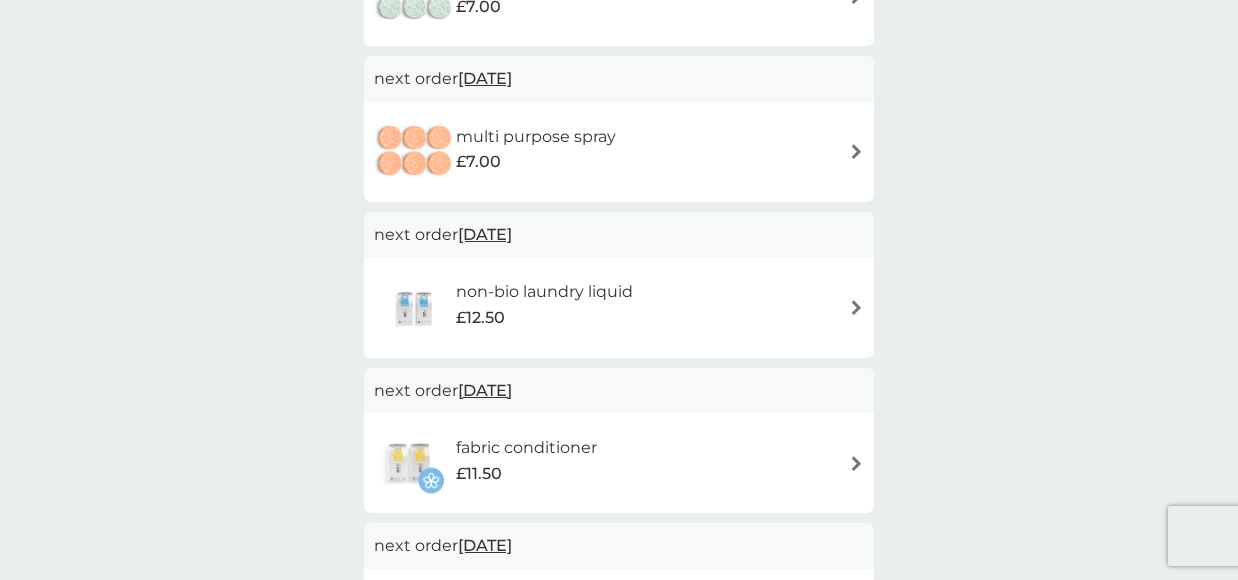 click at bounding box center [856, 307] 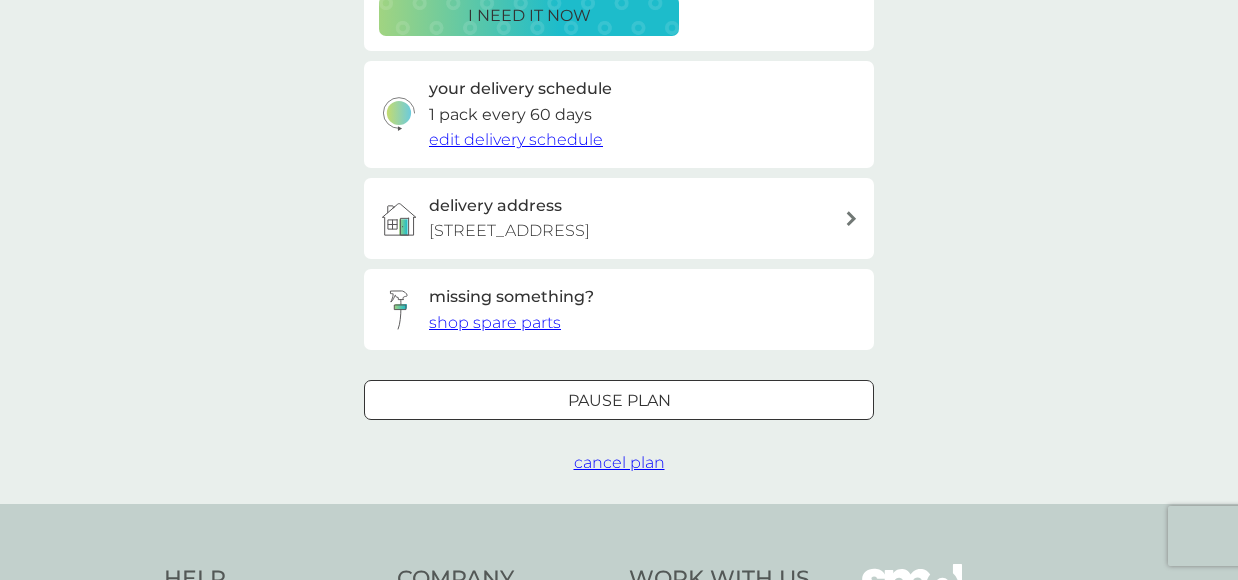 scroll, scrollTop: 431, scrollLeft: 0, axis: vertical 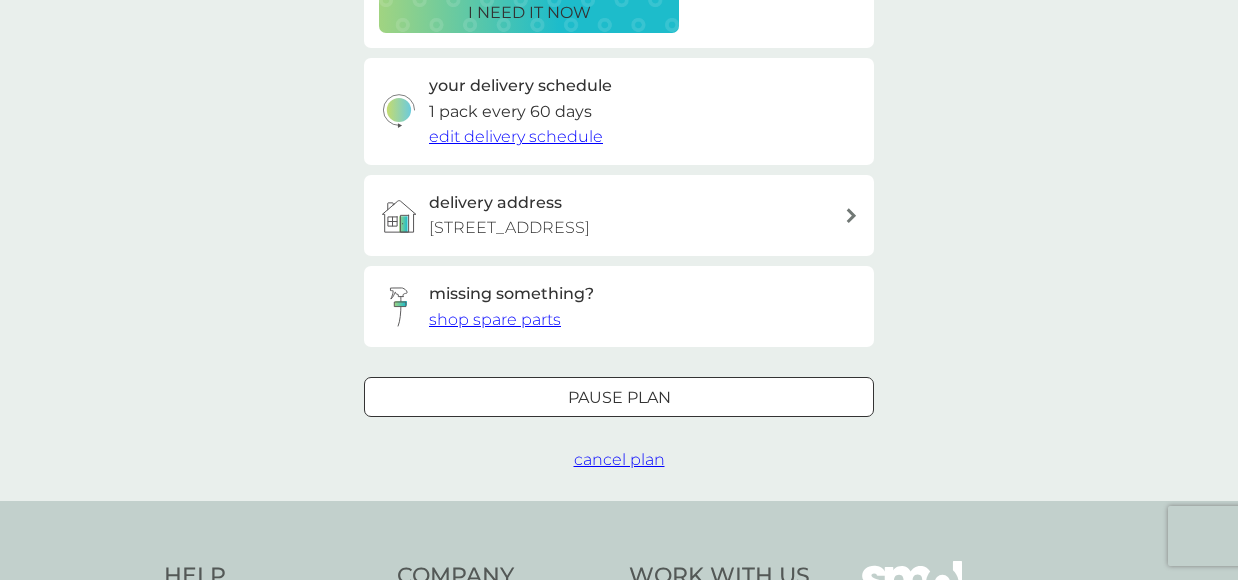 click on "Pause plan" at bounding box center [619, 398] 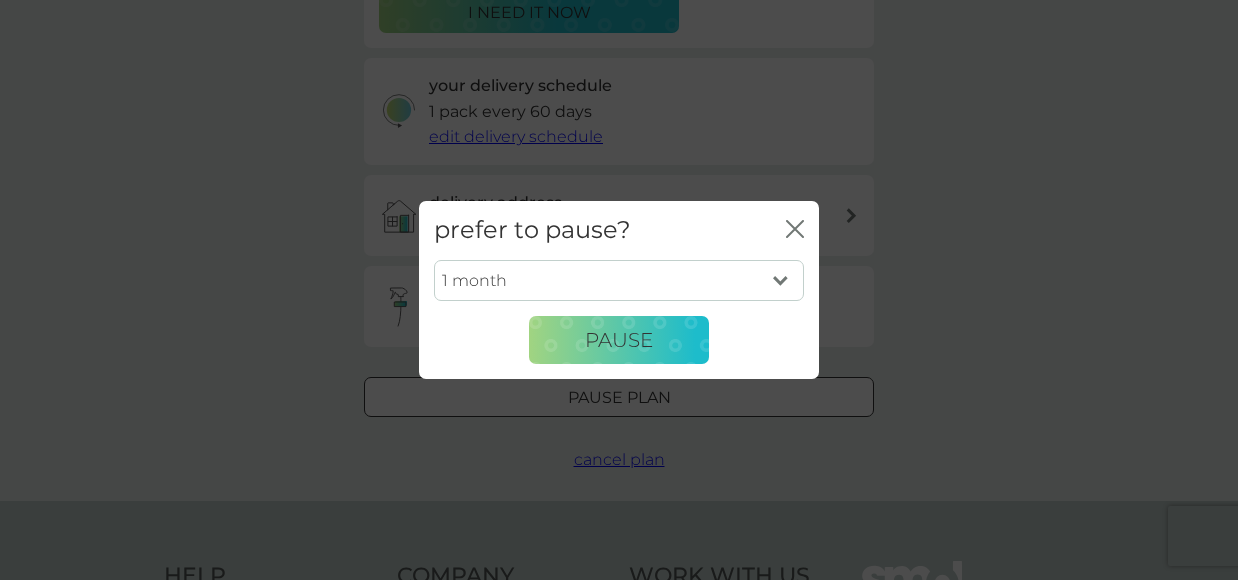 select on "3" 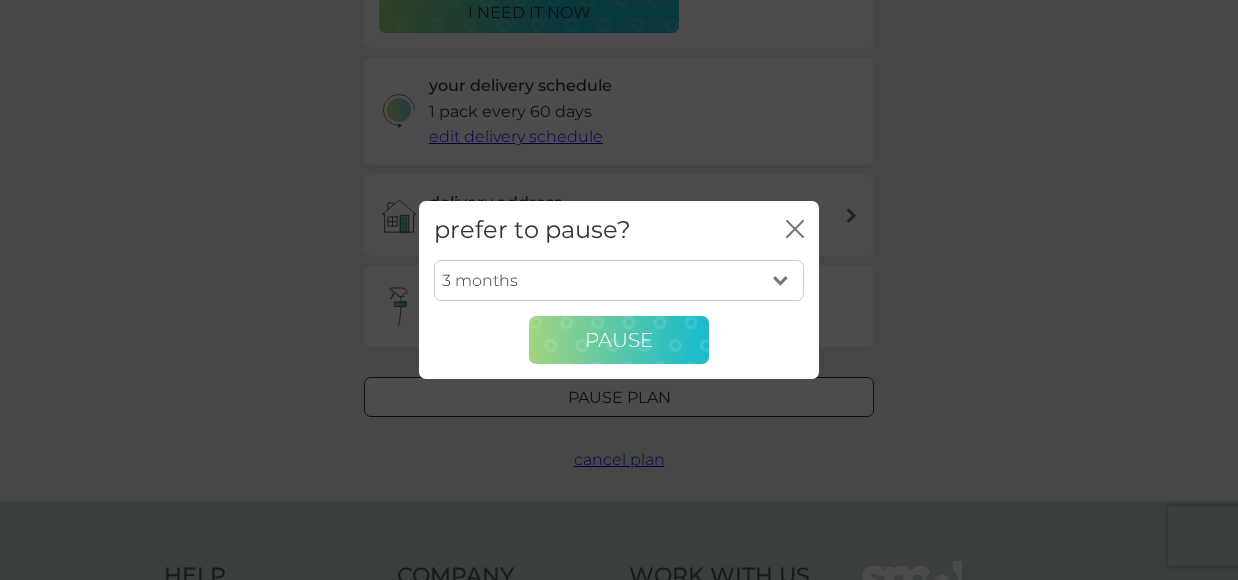 click on "Pause" at bounding box center [619, 340] 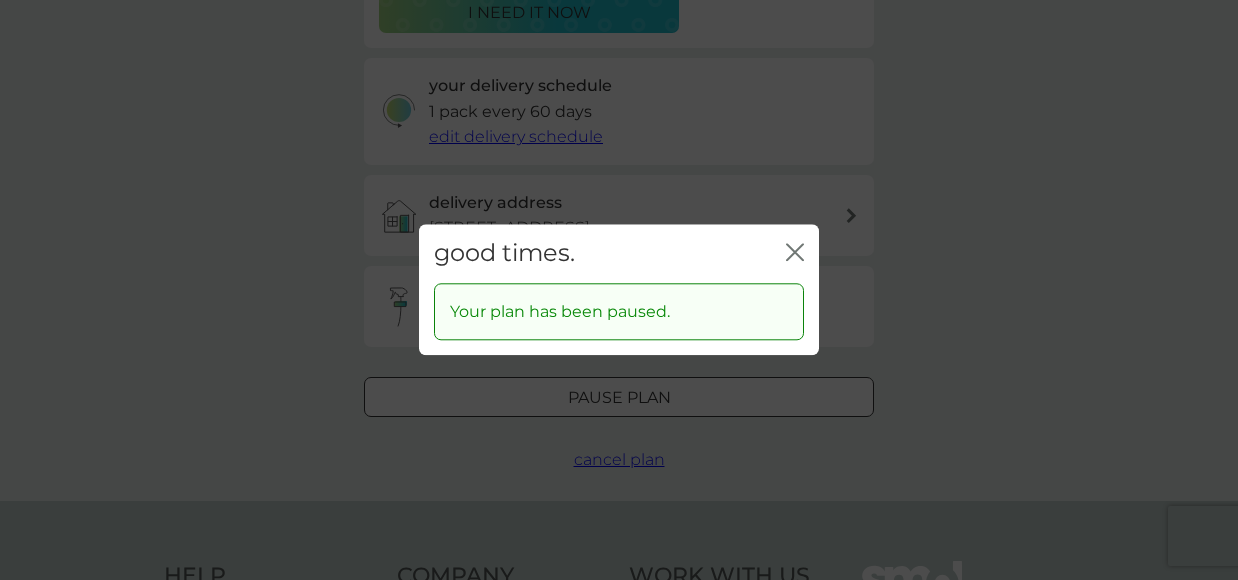 click on "close" 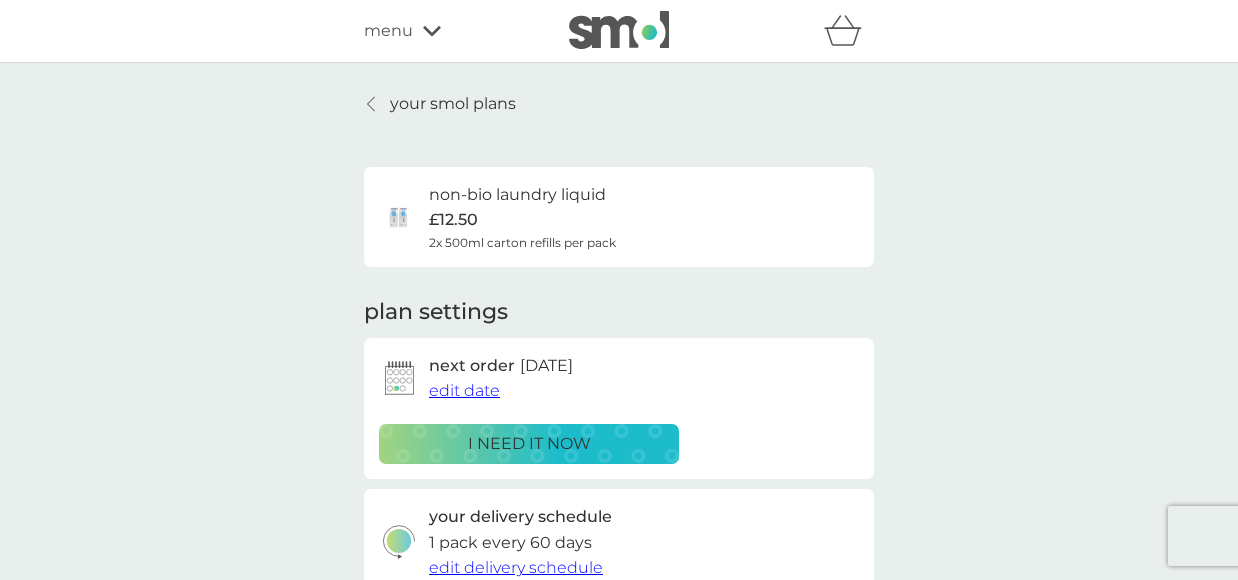 scroll, scrollTop: 0, scrollLeft: 0, axis: both 